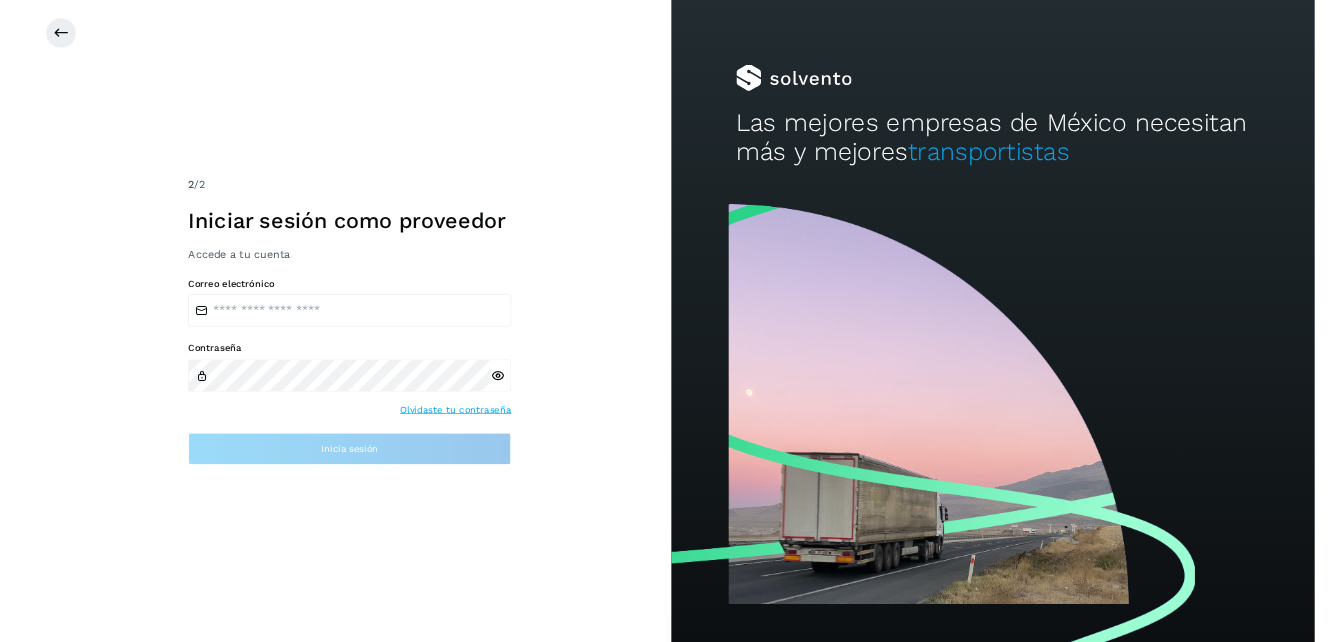 scroll, scrollTop: 0, scrollLeft: 0, axis: both 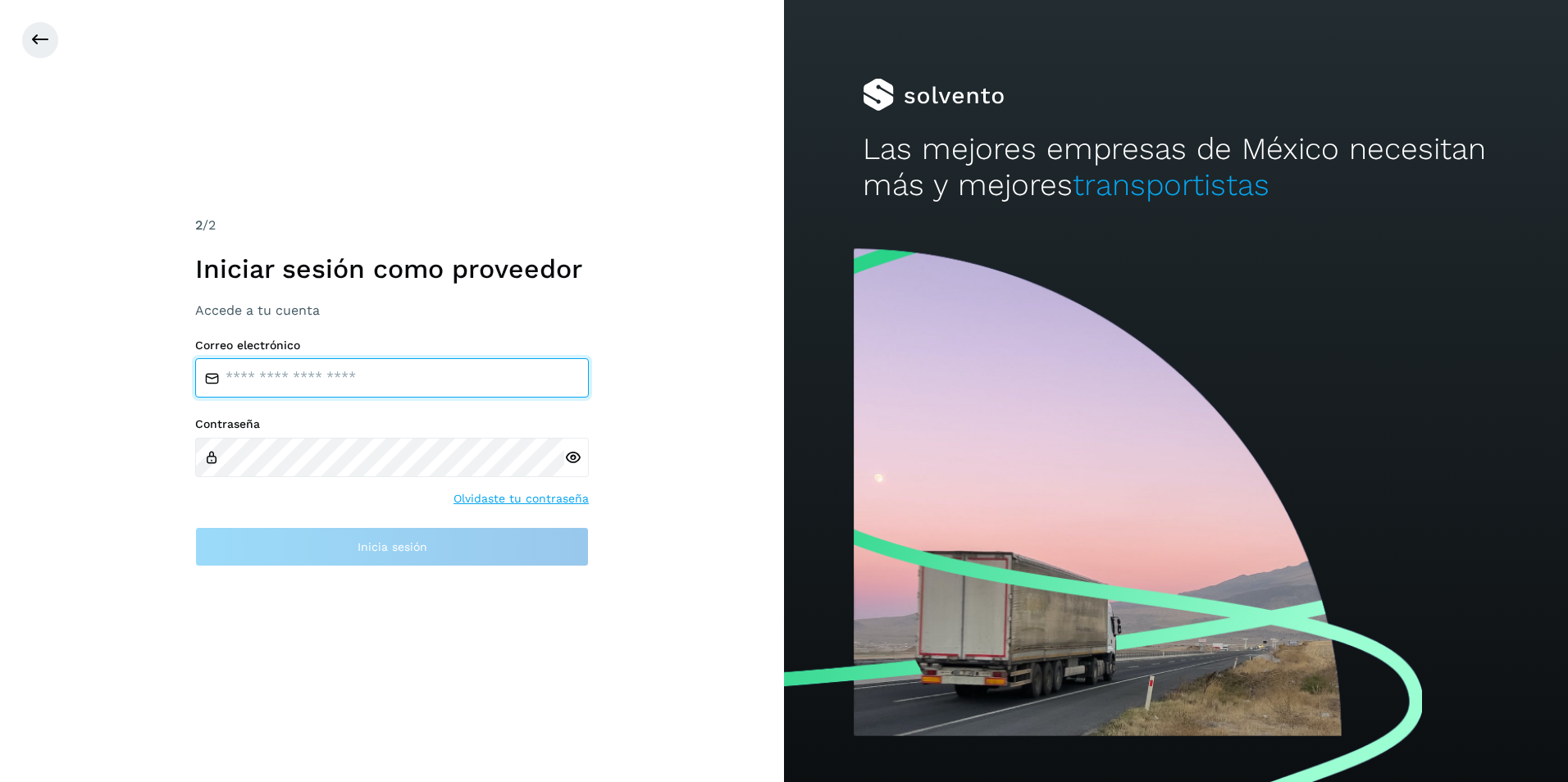 type on "**********" 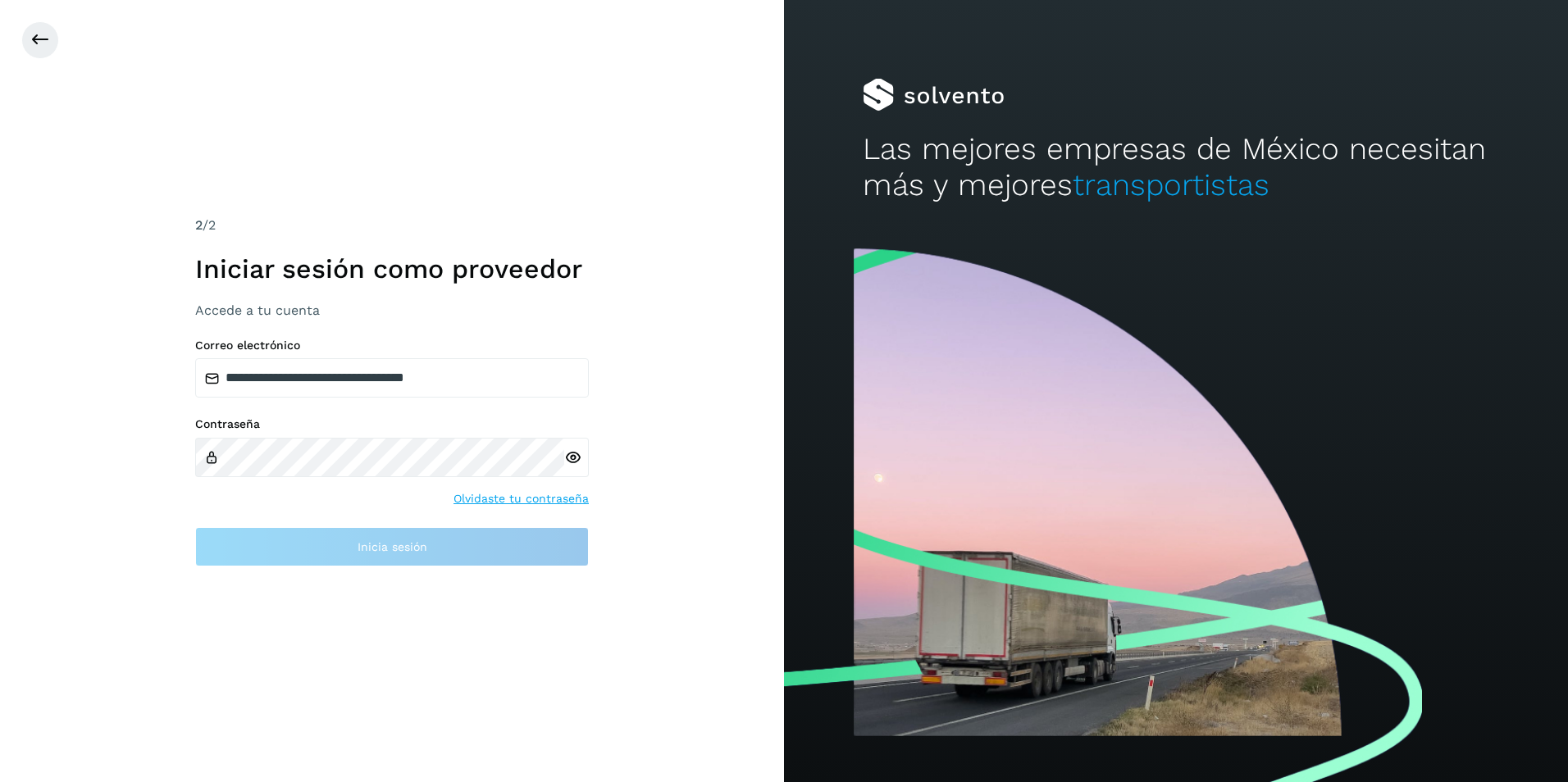 click on "**********" at bounding box center [392, 391] 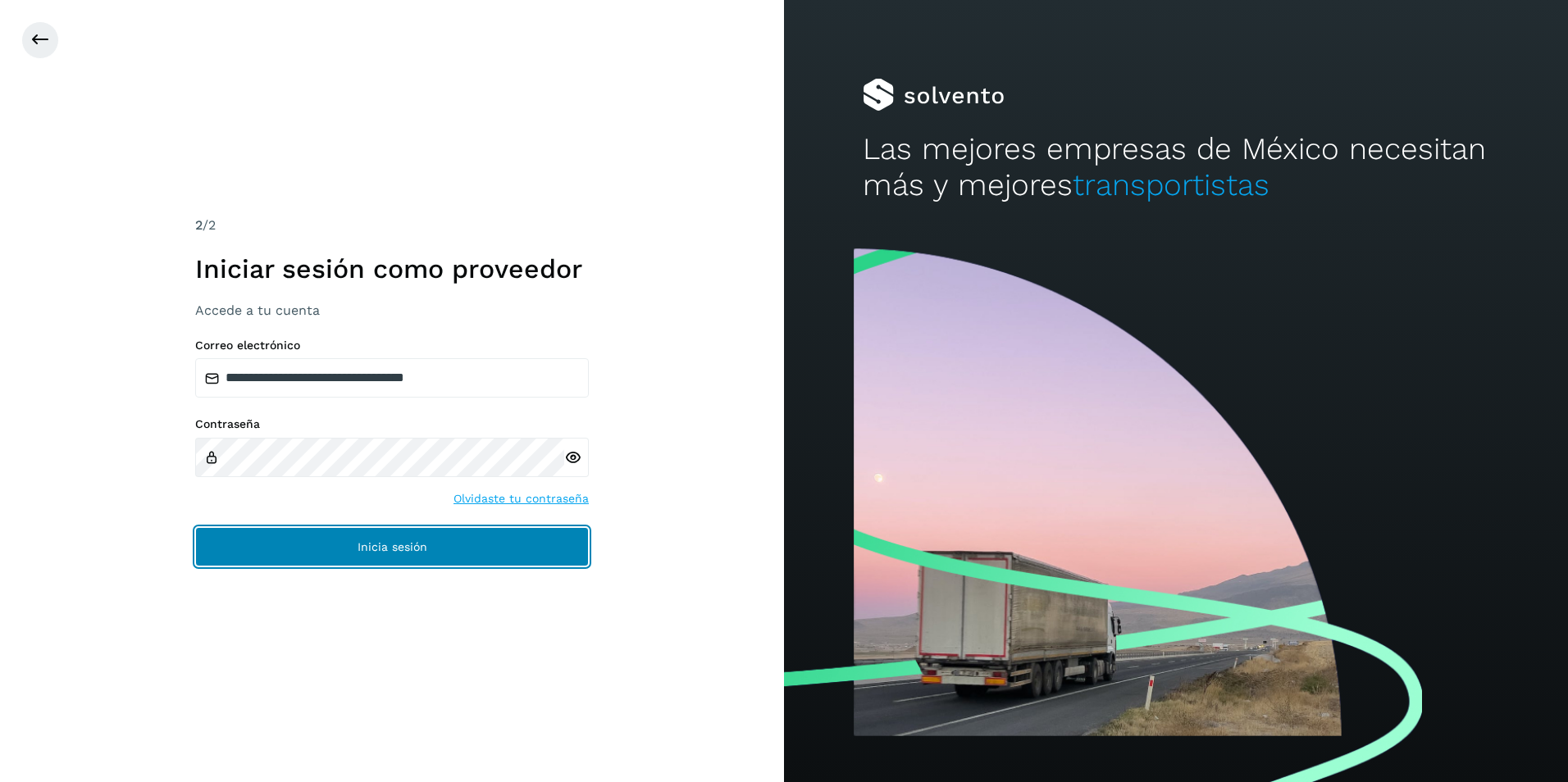click on "Inicia sesión" at bounding box center (392, 547) 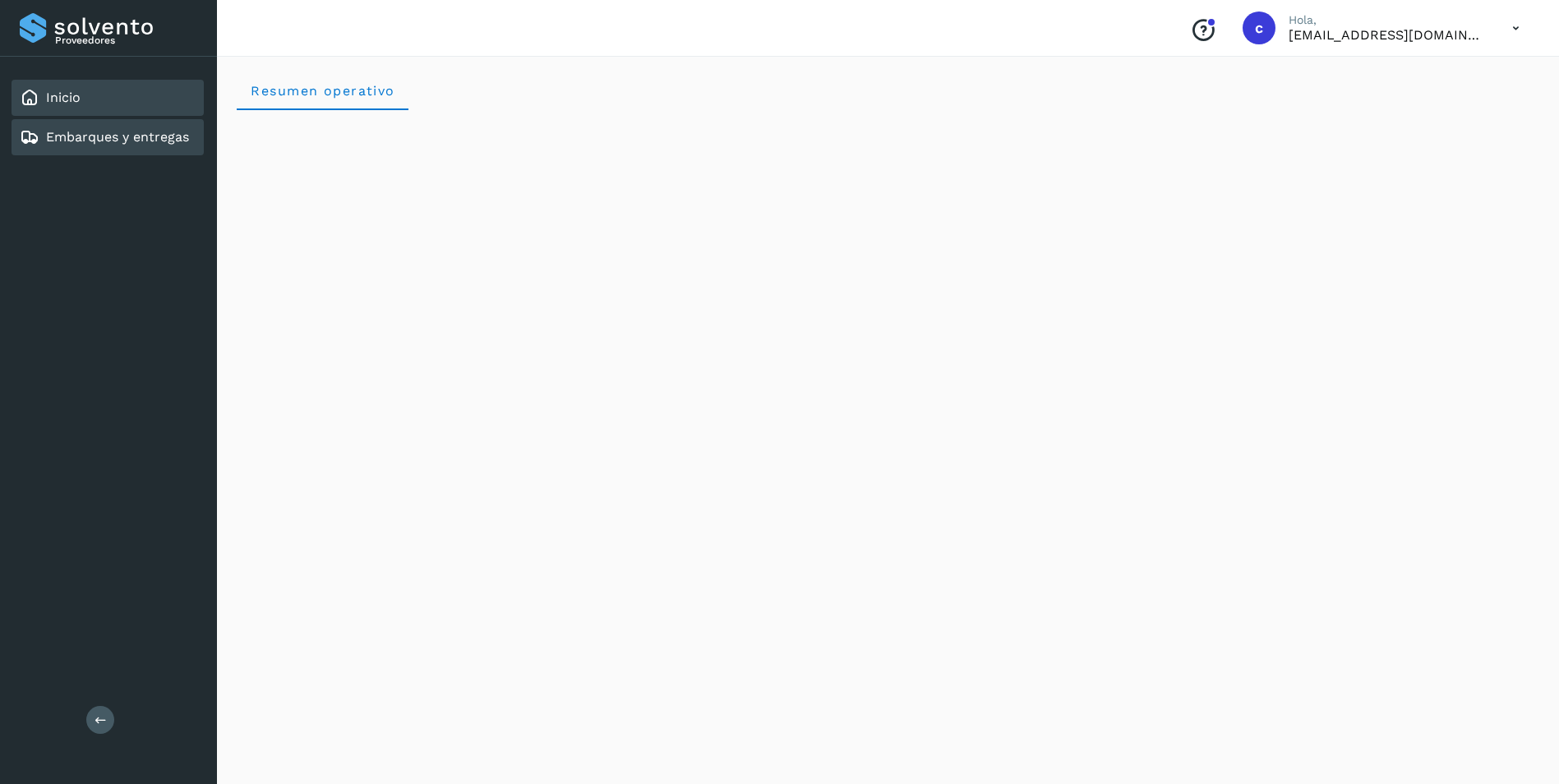 click on "Embarques y entregas" at bounding box center (118, 136) 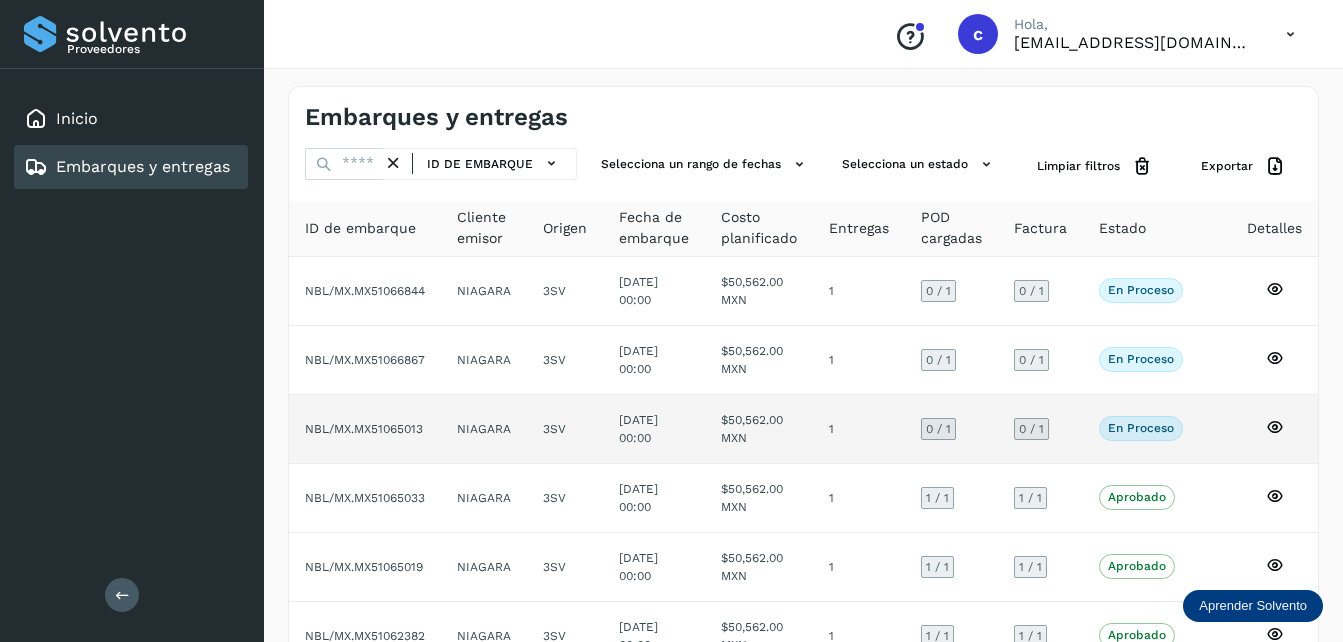 click 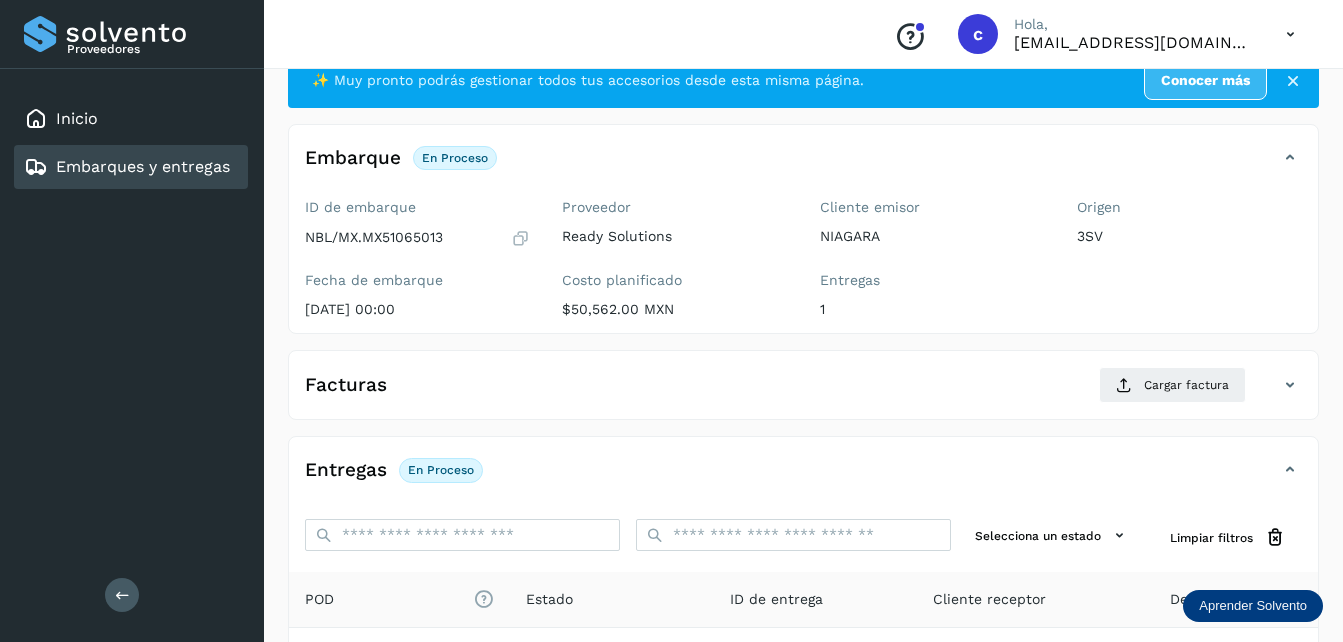 scroll, scrollTop: 67, scrollLeft: 0, axis: vertical 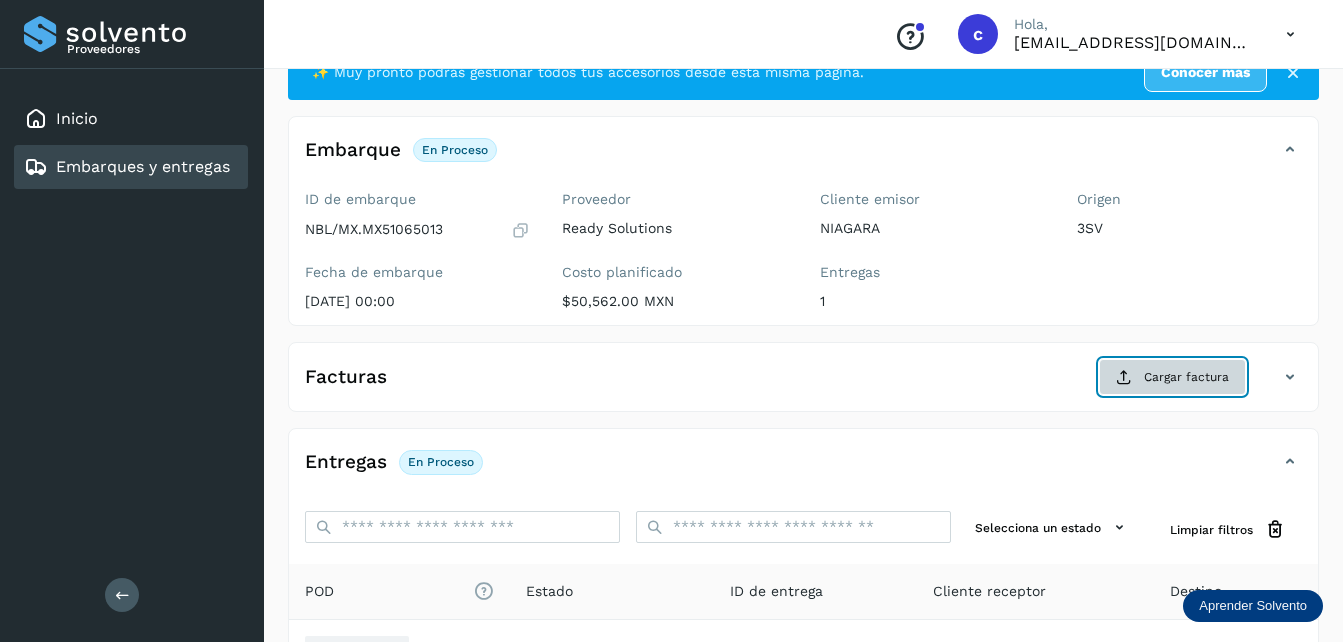 click on "Cargar factura" 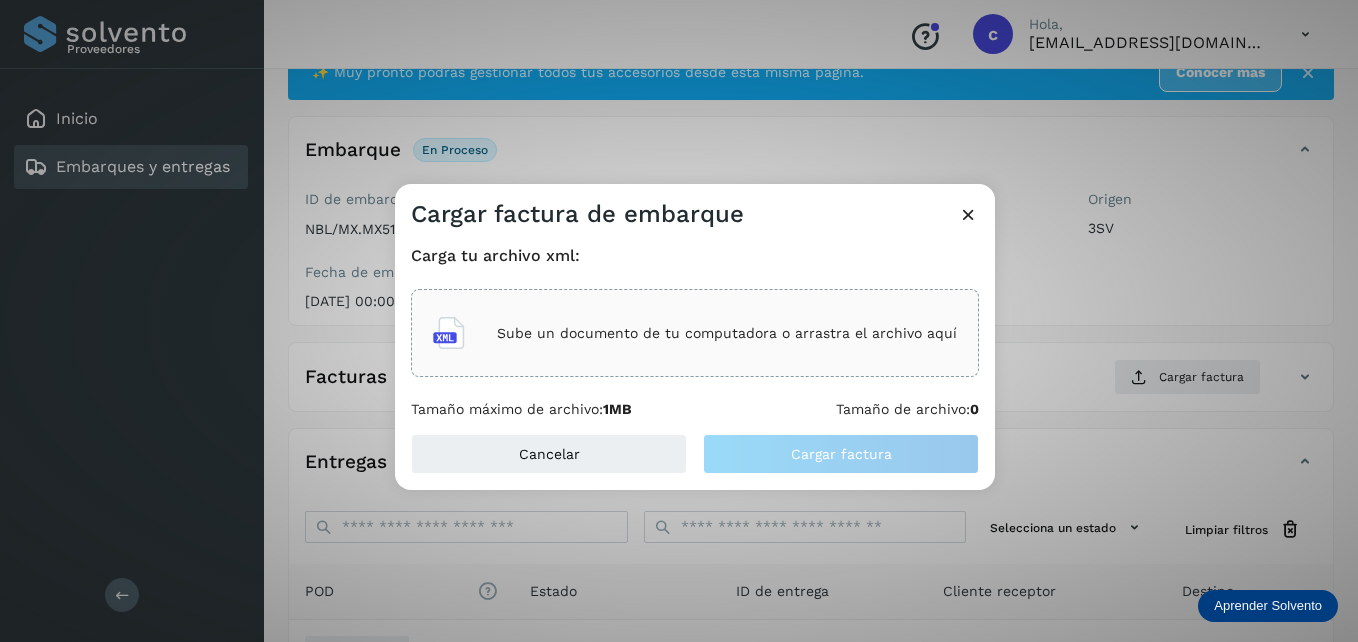 click on "Sube un documento de tu computadora o arrastra el archivo aquí" at bounding box center [727, 333] 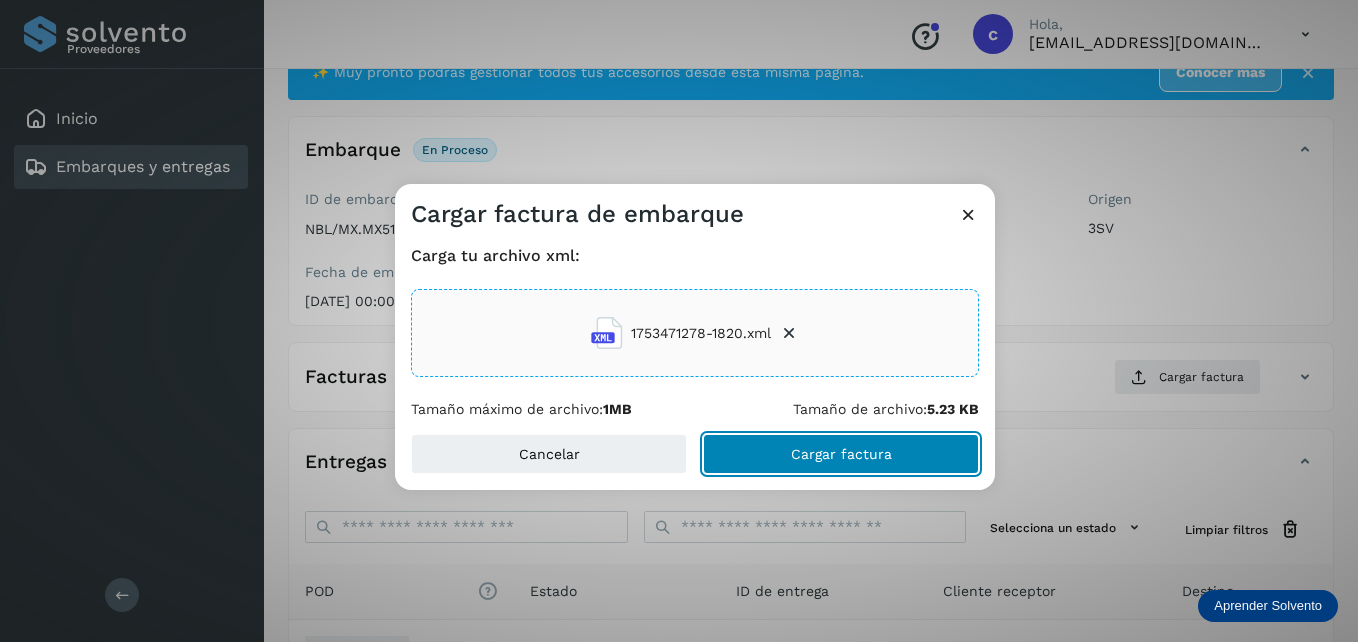 click on "Cargar factura" 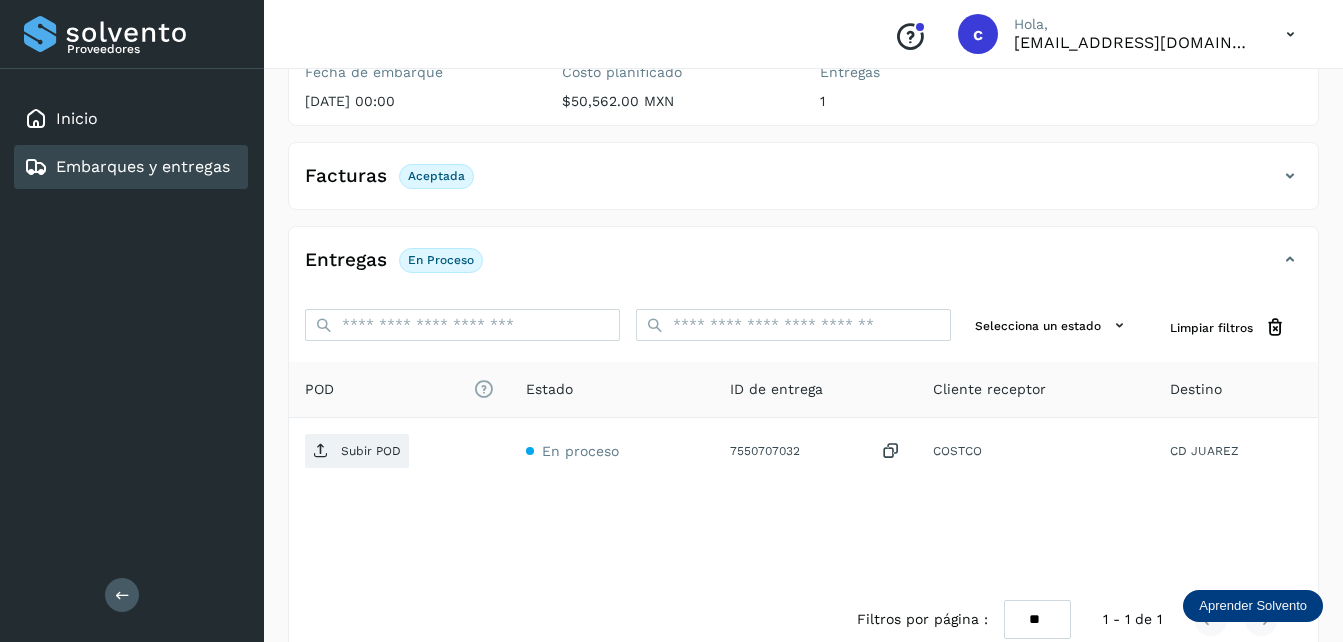 scroll, scrollTop: 305, scrollLeft: 0, axis: vertical 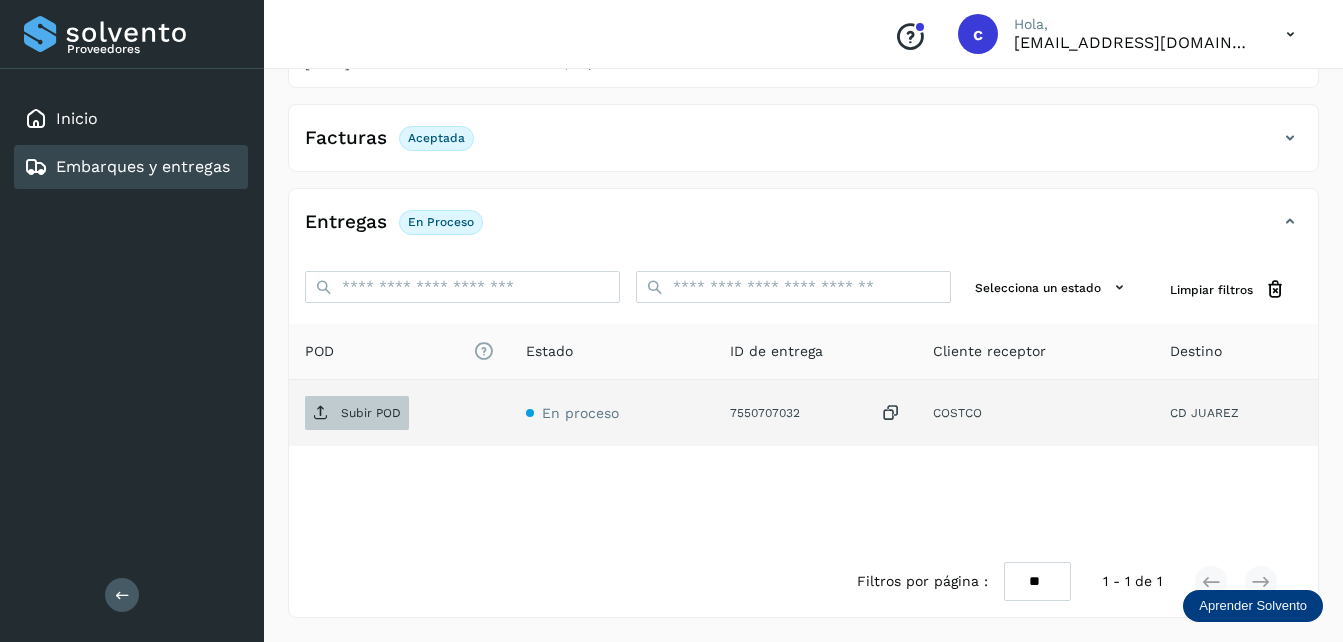 click on "Subir POD" at bounding box center [371, 413] 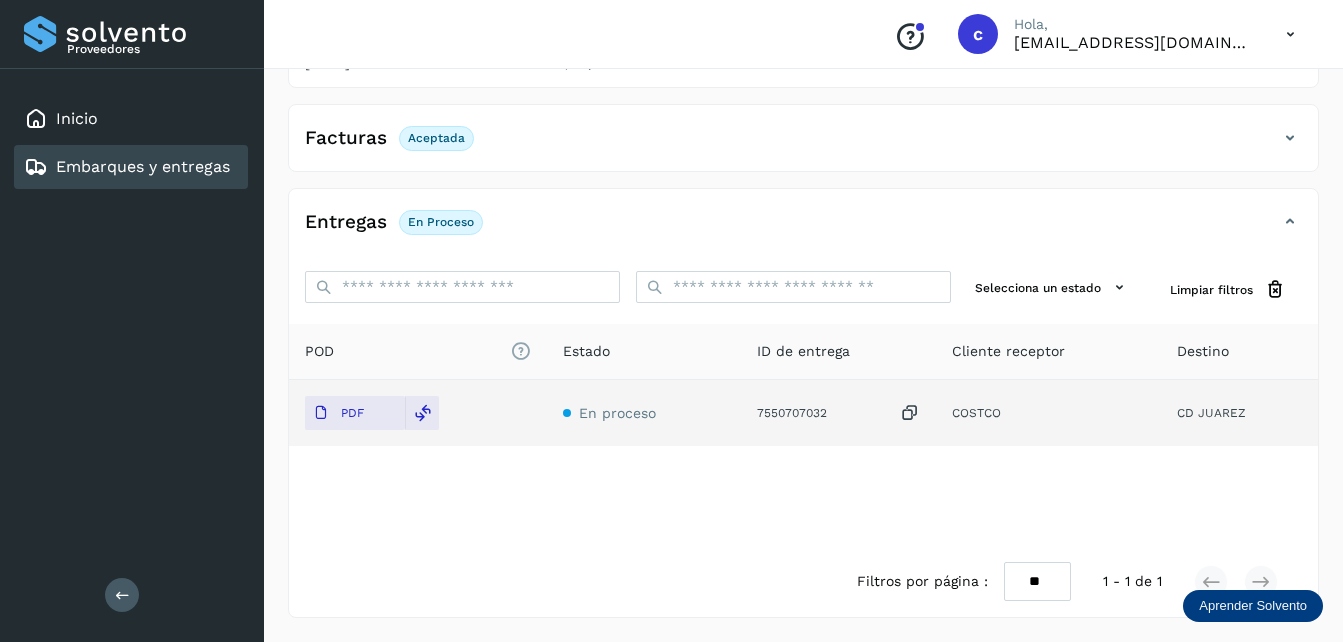click on "Embarques y entregas" at bounding box center (143, 166) 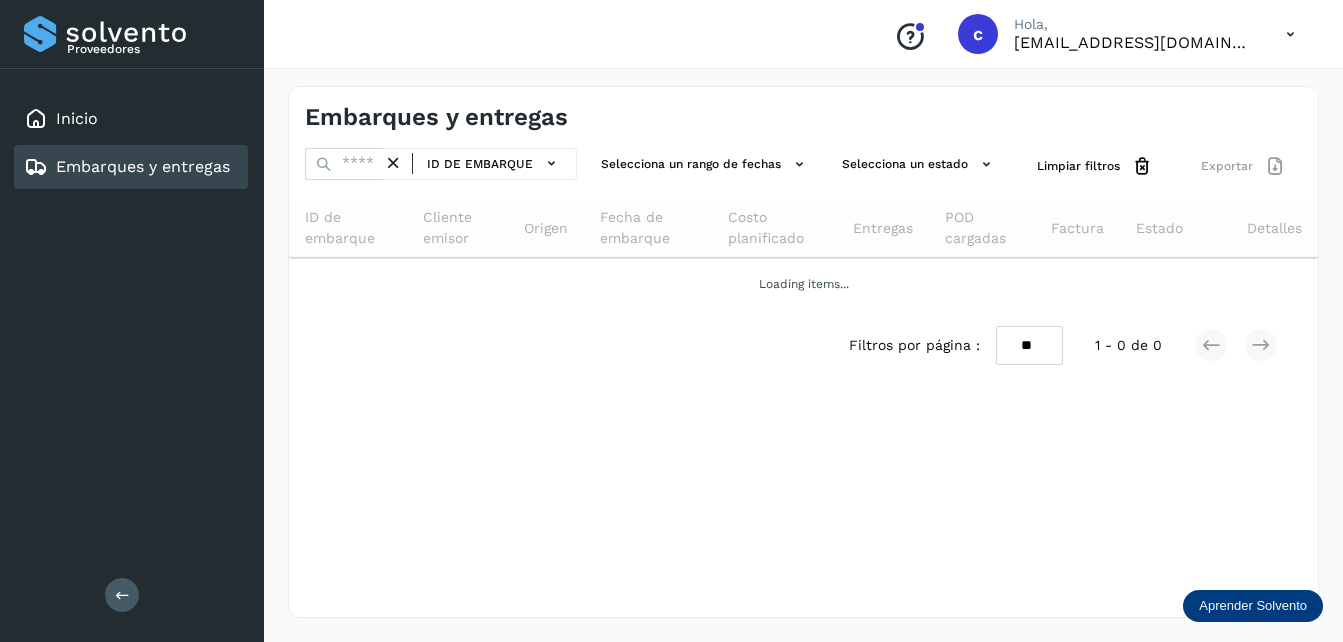 scroll, scrollTop: 0, scrollLeft: 0, axis: both 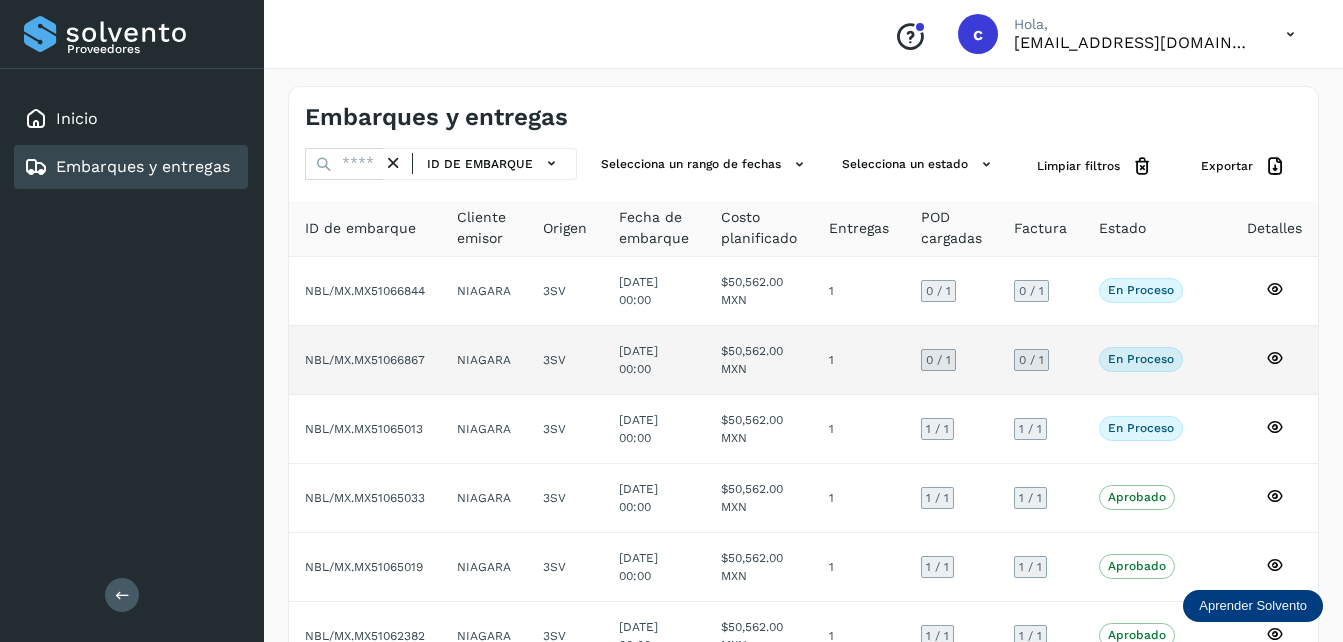 click 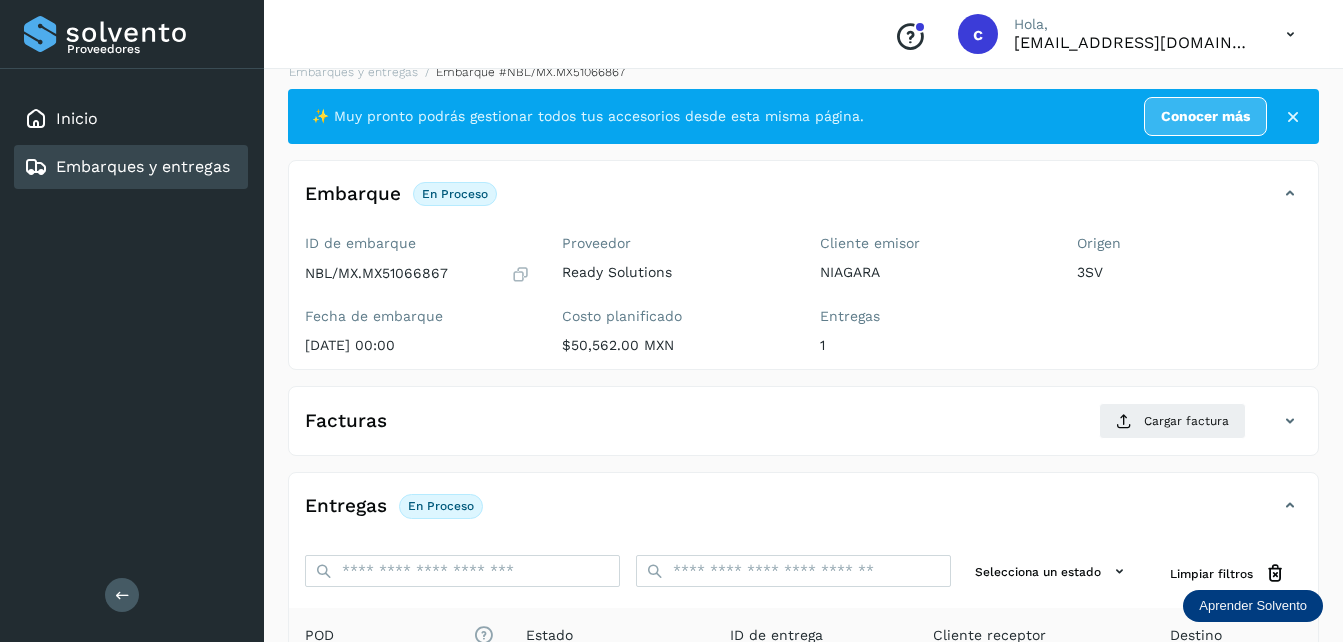 scroll, scrollTop: 33, scrollLeft: 0, axis: vertical 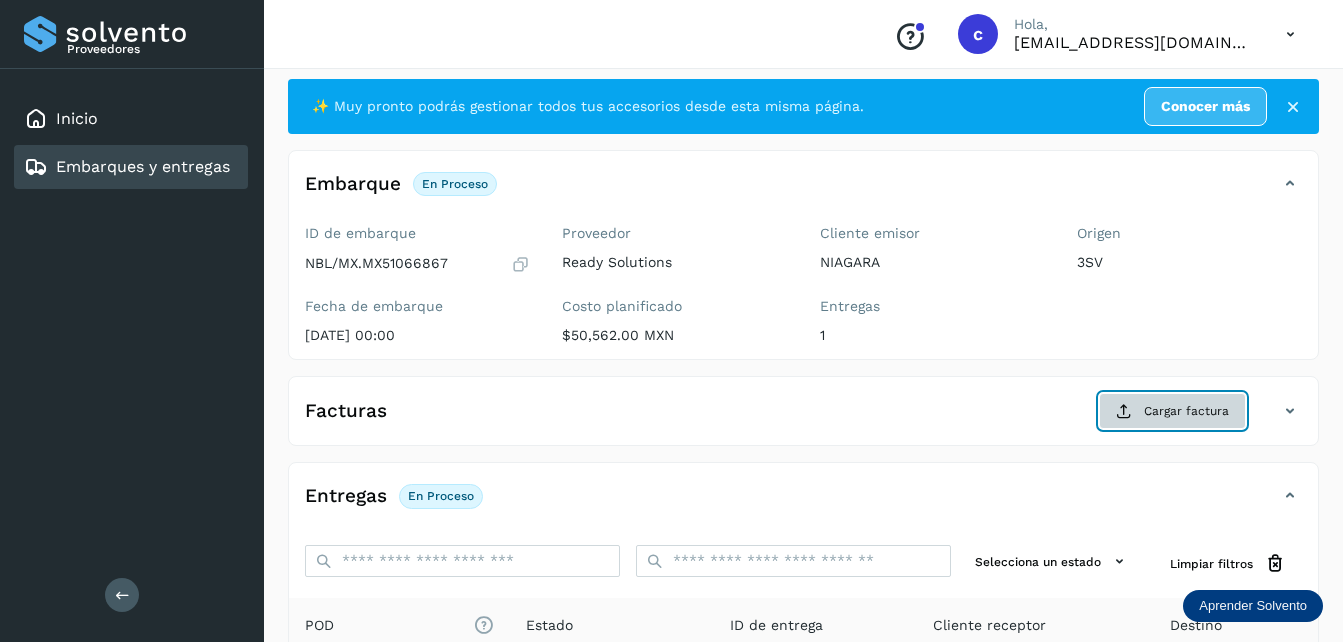 click on "Cargar factura" 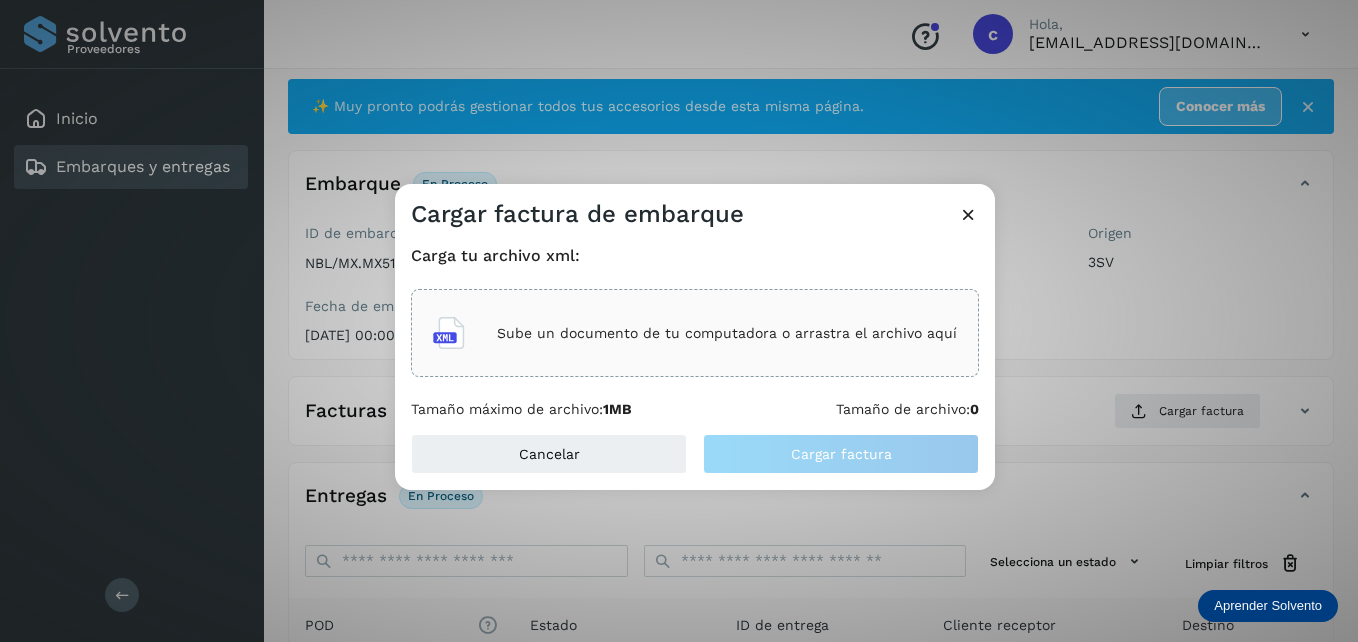 click on "Sube un documento de tu computadora o arrastra el archivo aquí" at bounding box center [695, 333] 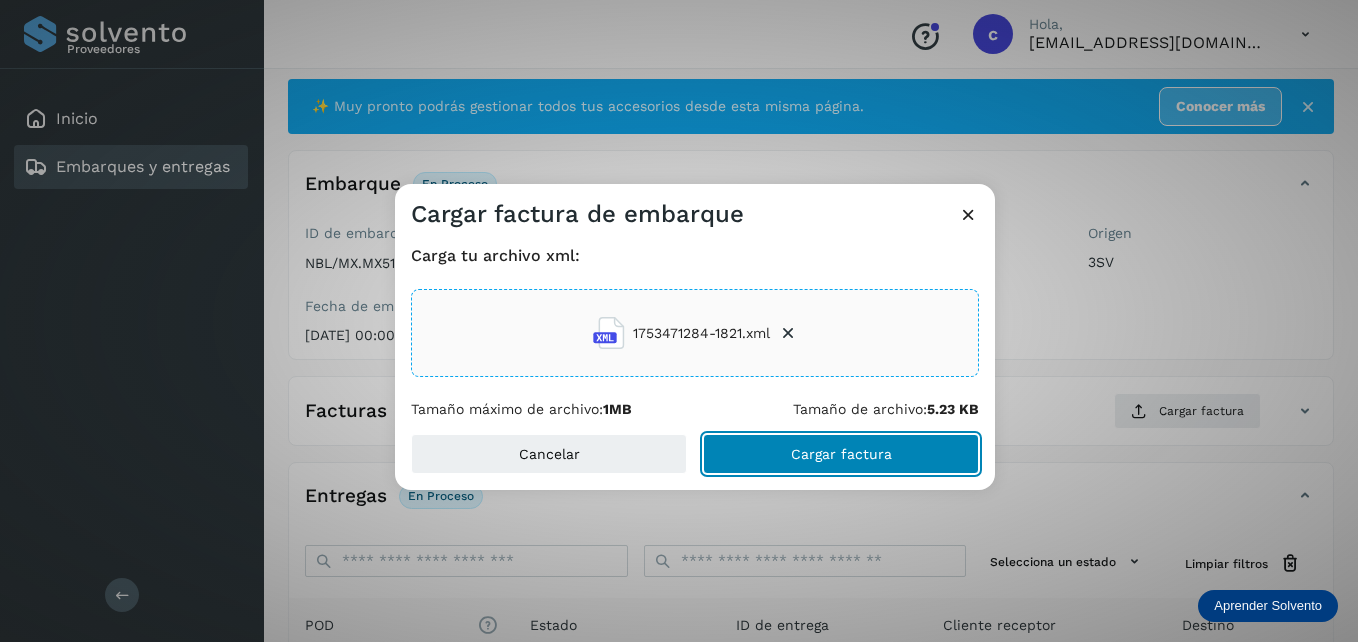 click on "Cargar factura" 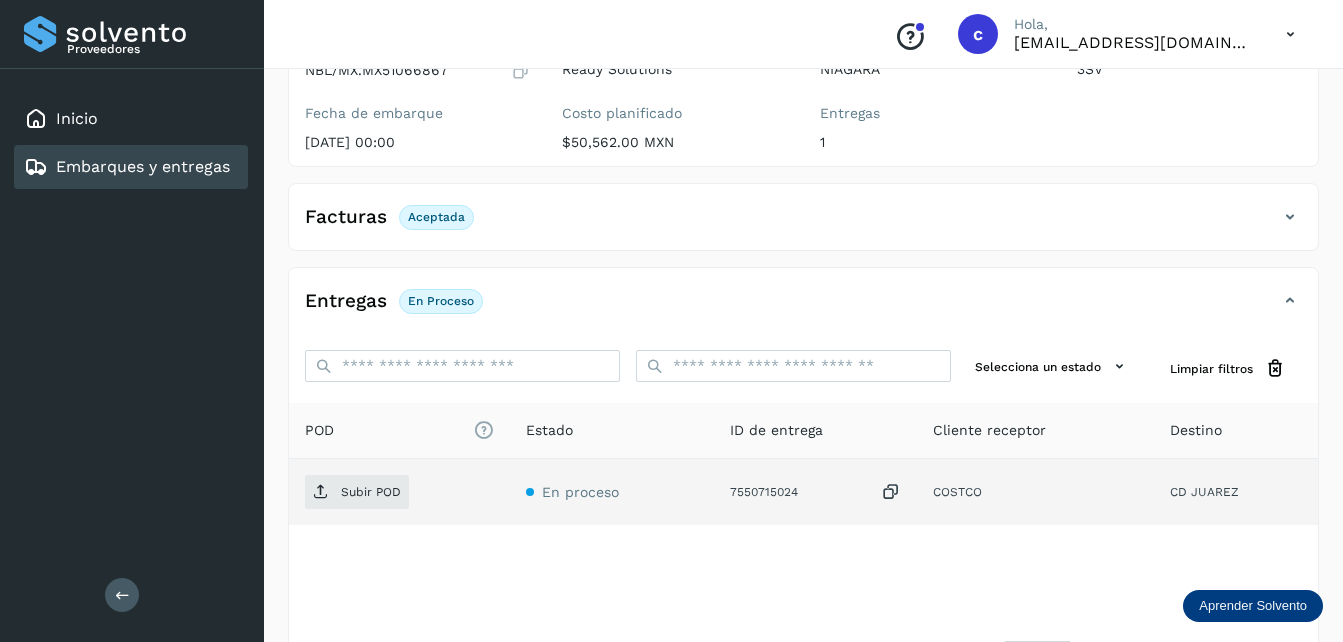 scroll, scrollTop: 267, scrollLeft: 0, axis: vertical 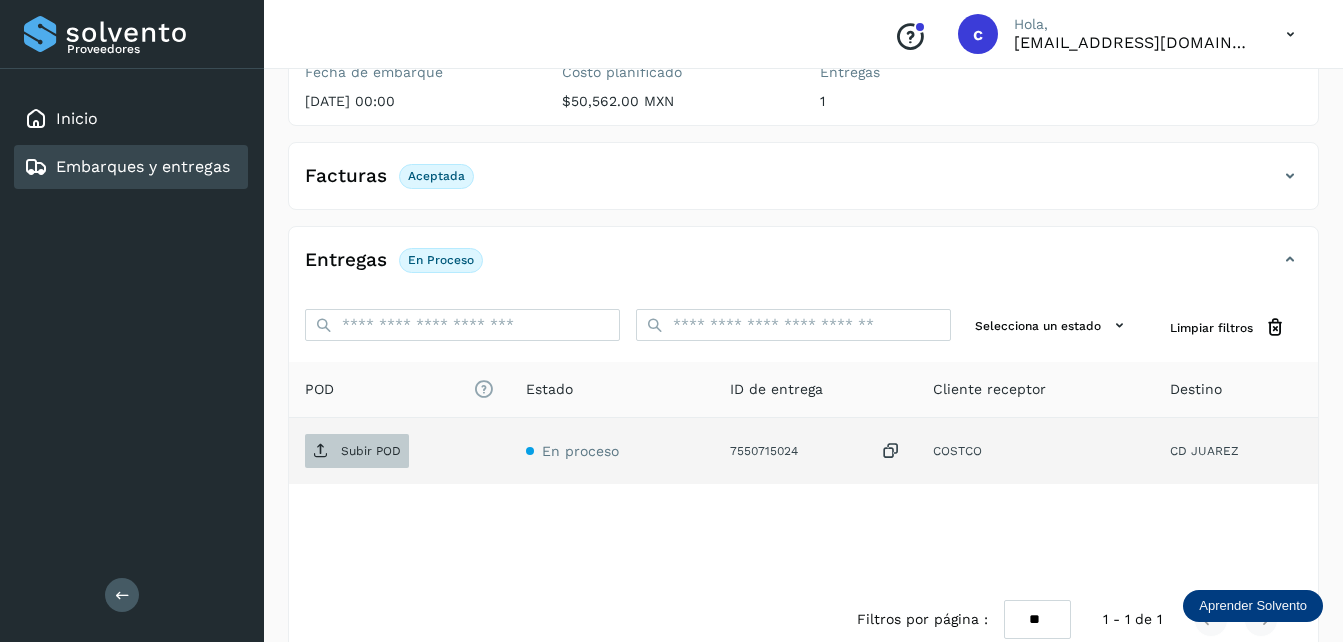 click on "Subir POD" at bounding box center [371, 451] 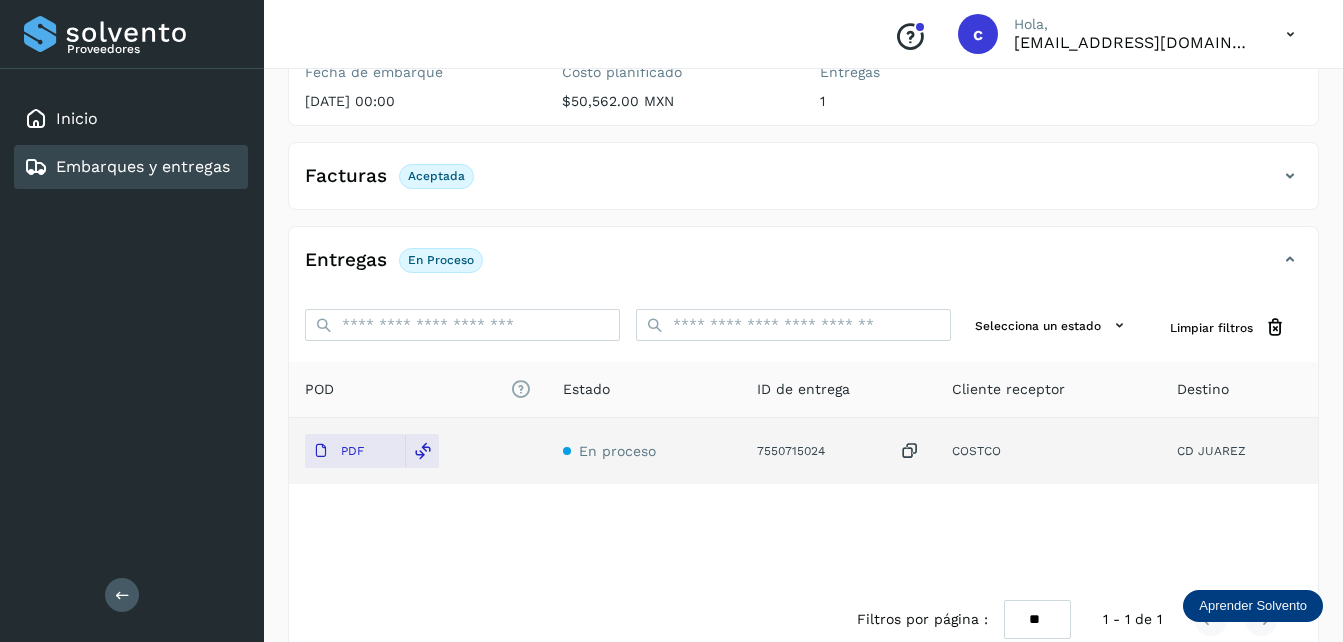 click on "Embarques y entregas" at bounding box center [127, 167] 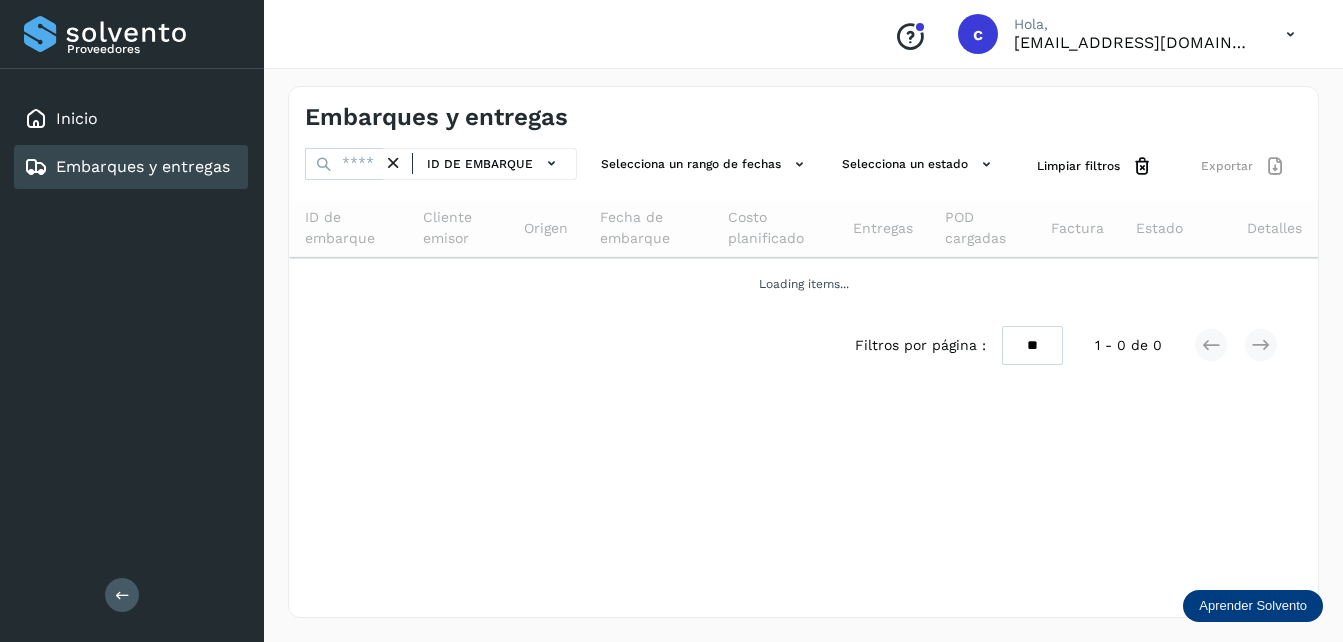 scroll, scrollTop: 0, scrollLeft: 0, axis: both 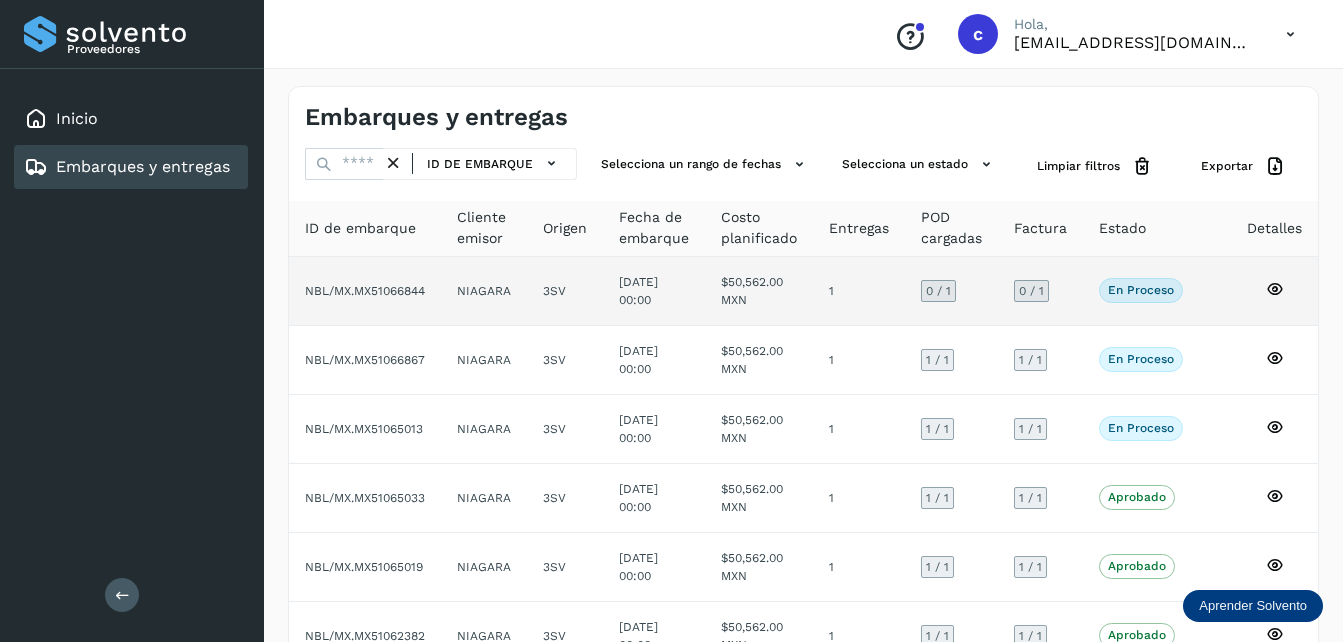 click 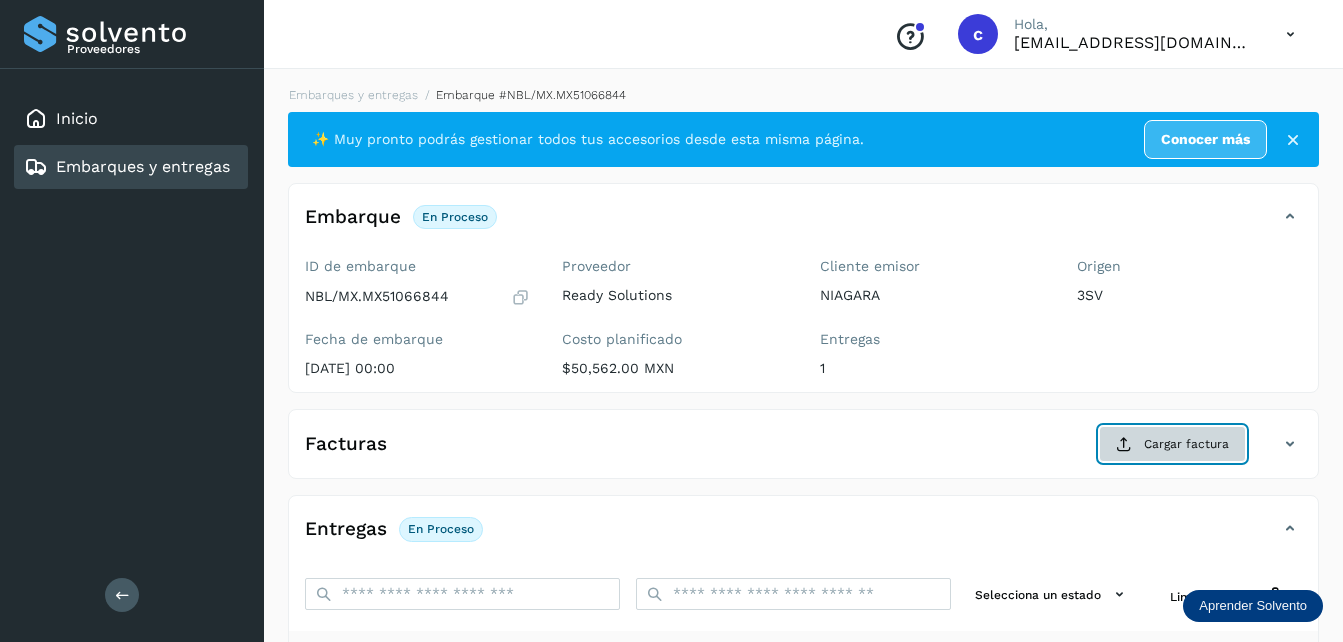 click on "Cargar factura" 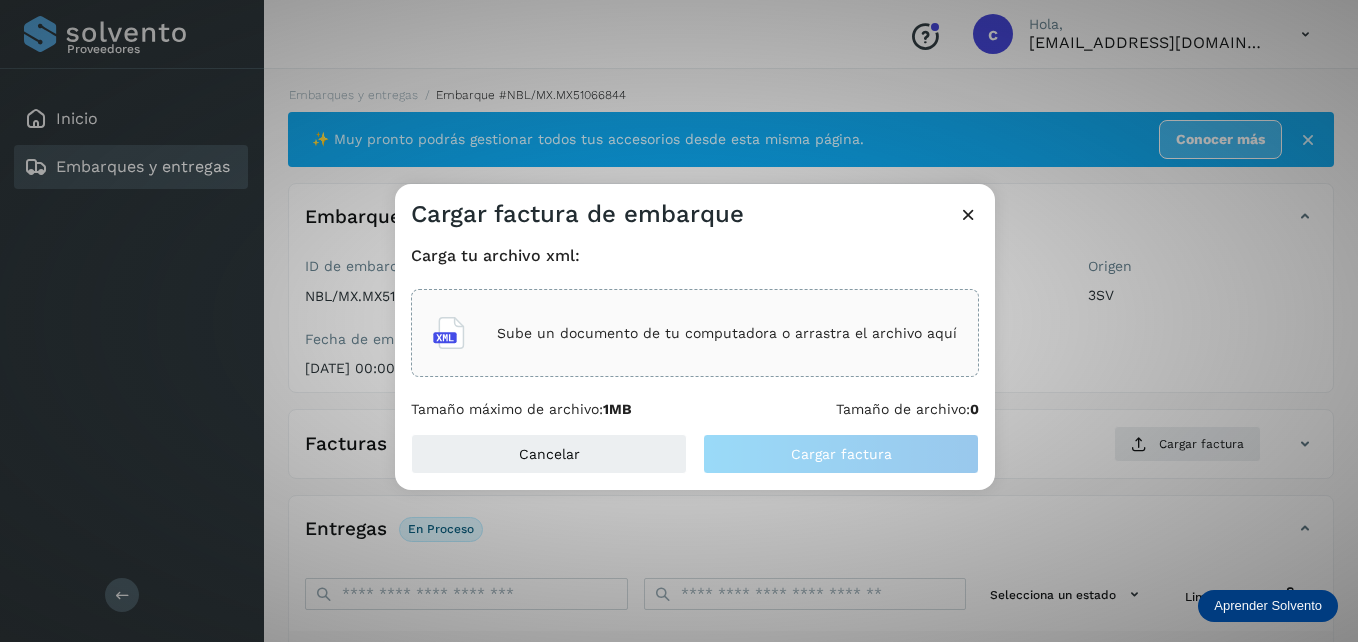 click on "Sube un documento de tu computadora o arrastra el archivo aquí" 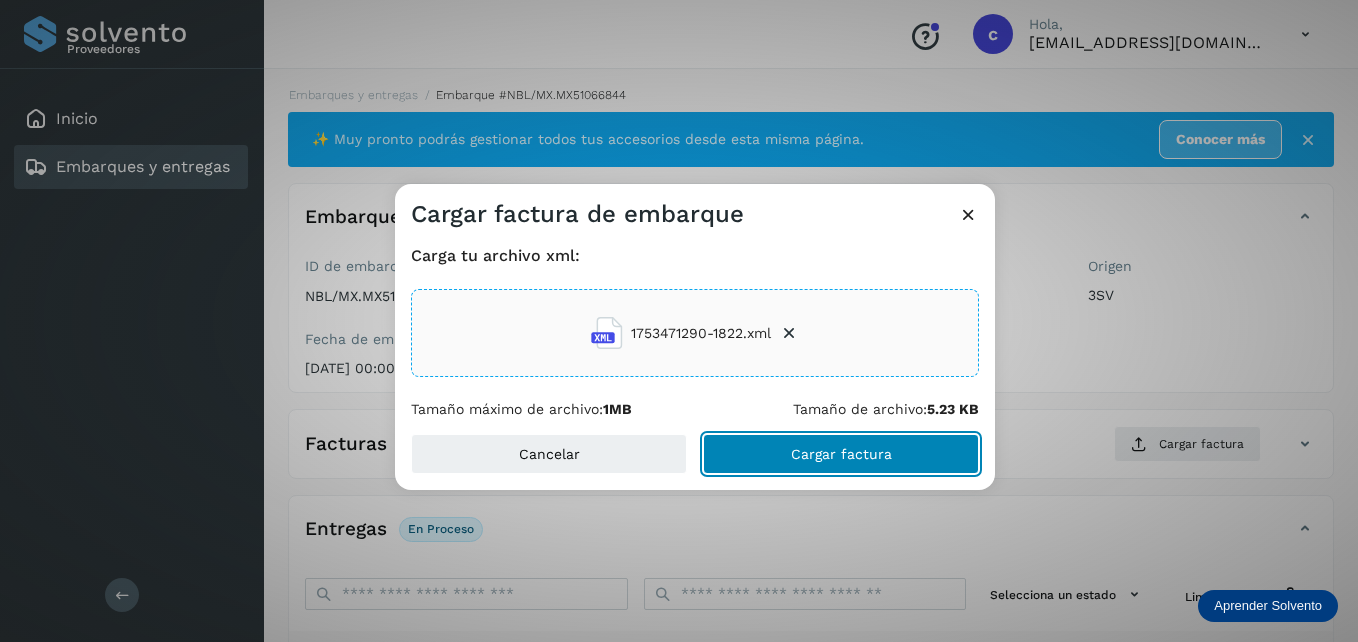 click on "Cargar factura" 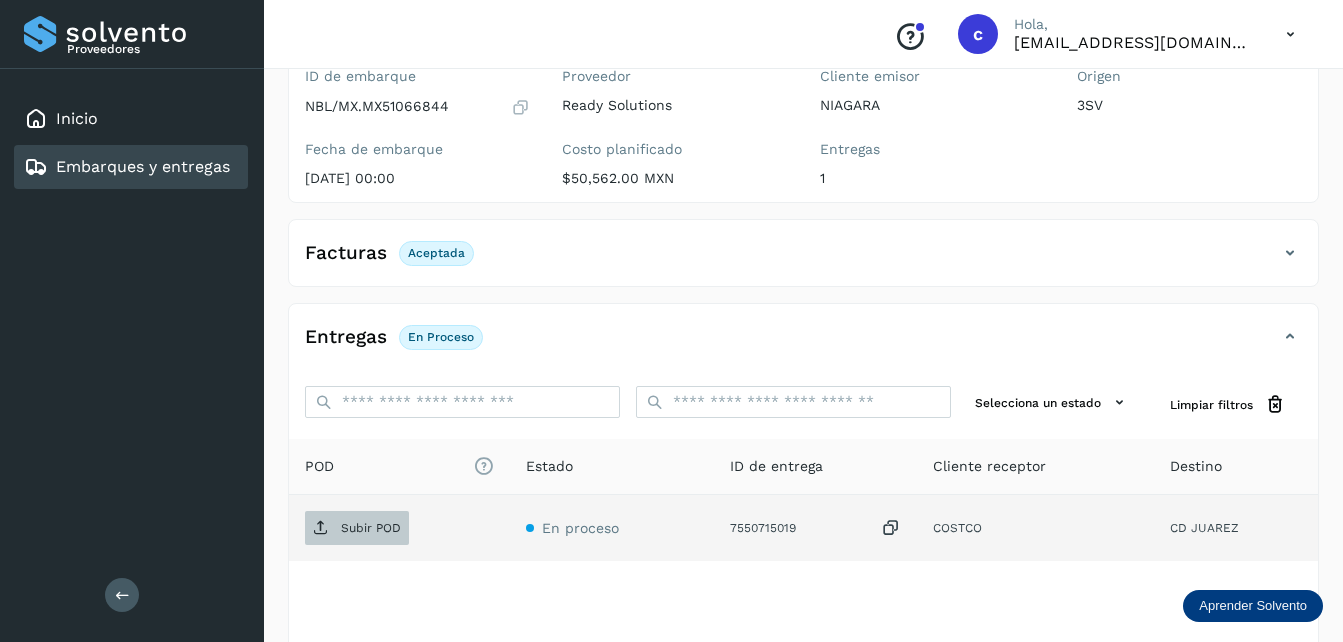 scroll, scrollTop: 233, scrollLeft: 0, axis: vertical 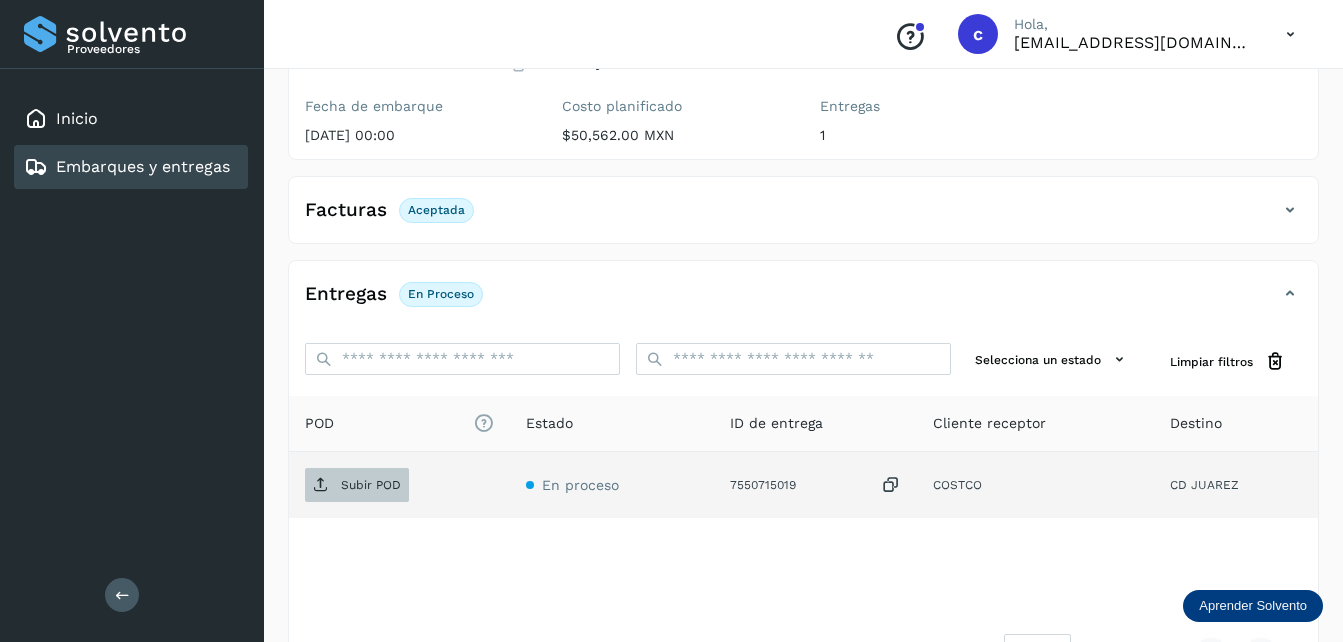 click on "Subir POD" at bounding box center (371, 485) 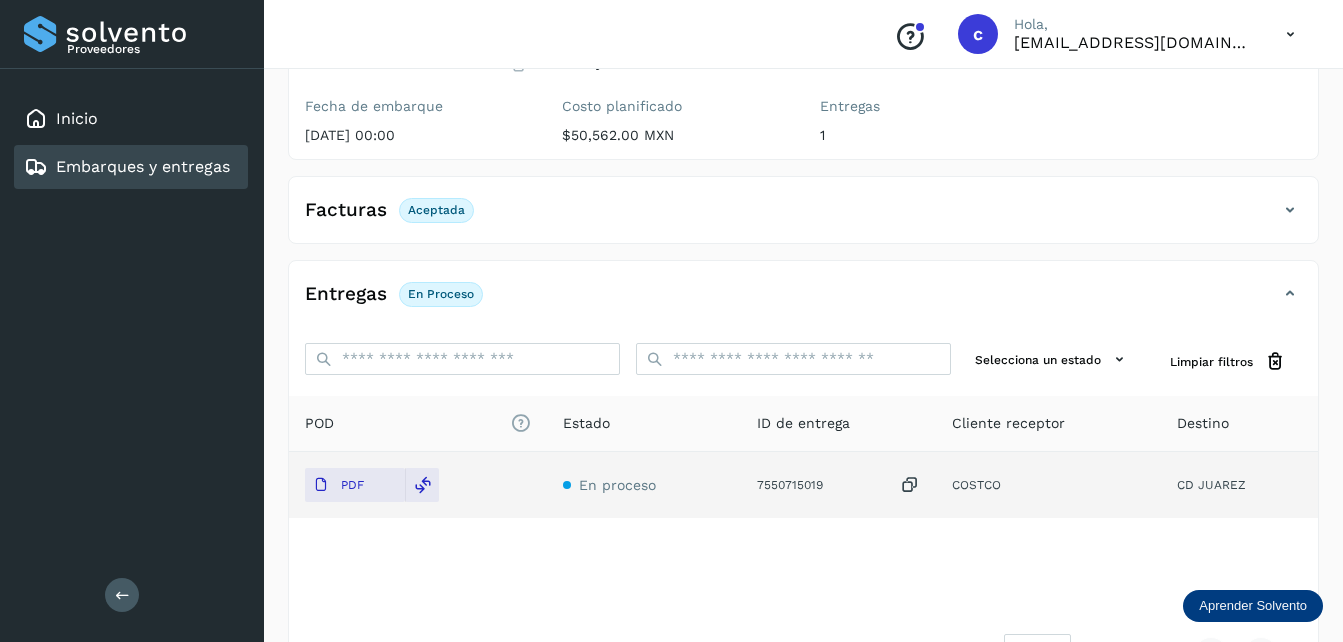 click on "Embarques y entregas" at bounding box center [143, 166] 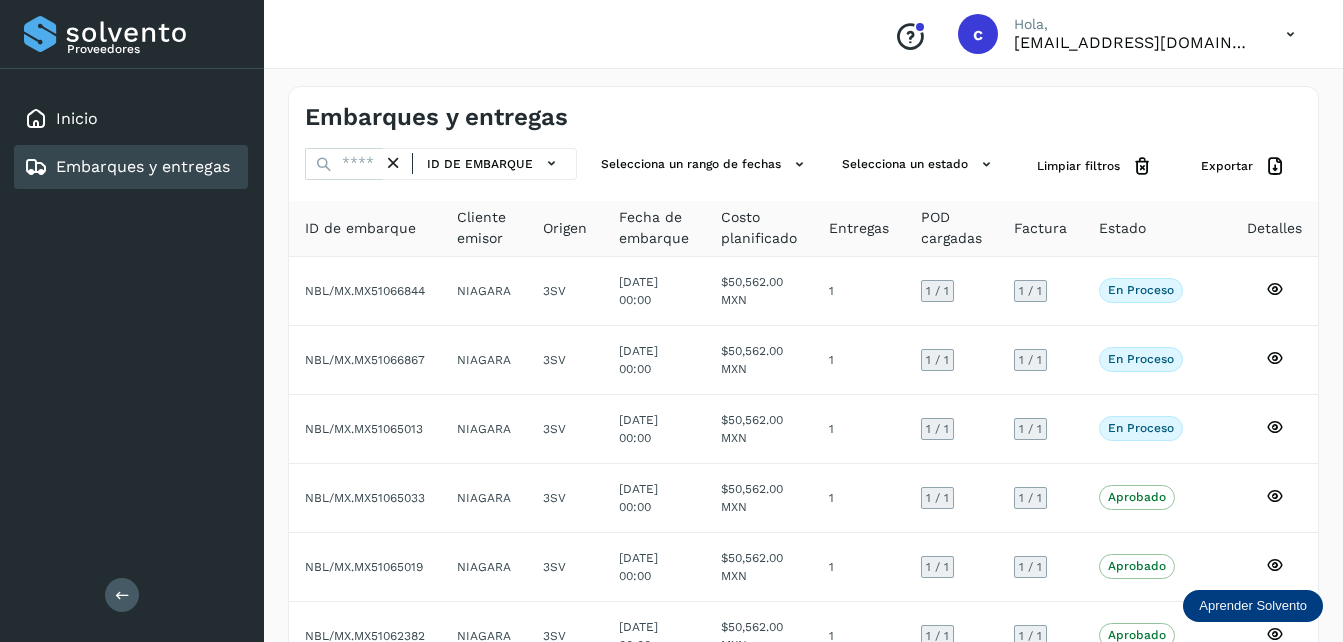 click on "Embarques y entregas" at bounding box center [143, 166] 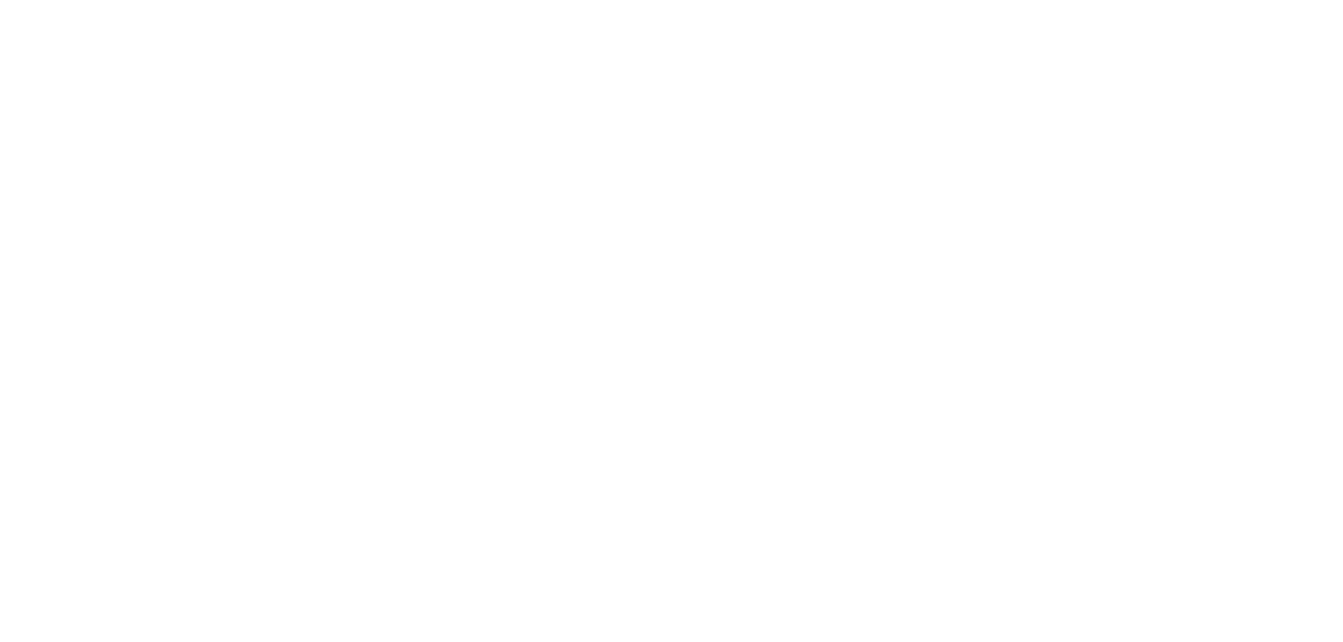 scroll, scrollTop: 0, scrollLeft: 0, axis: both 